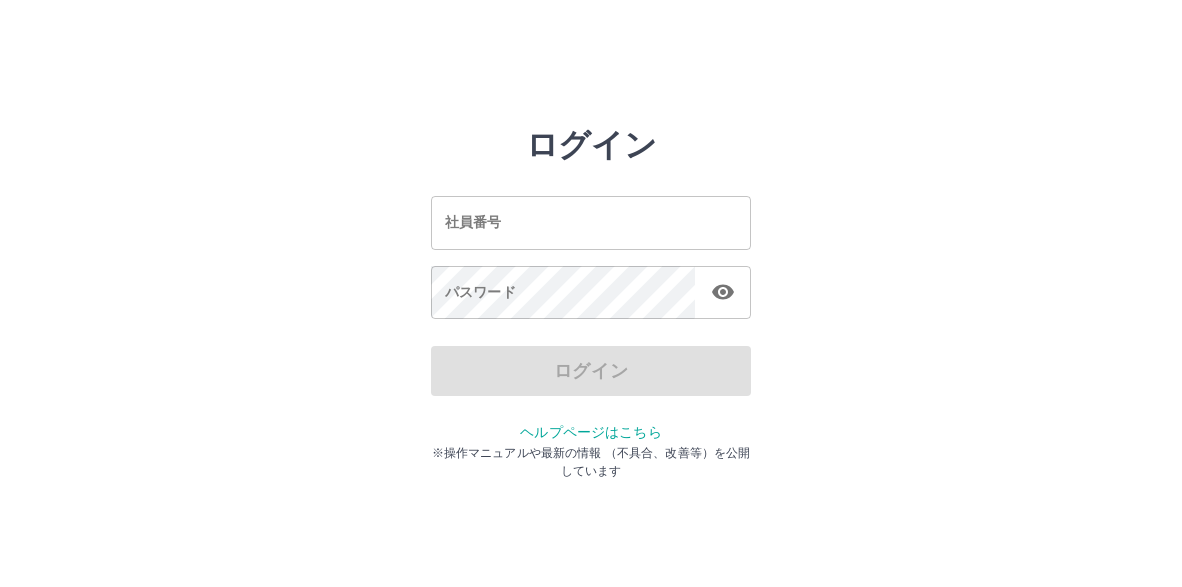 scroll, scrollTop: 0, scrollLeft: 0, axis: both 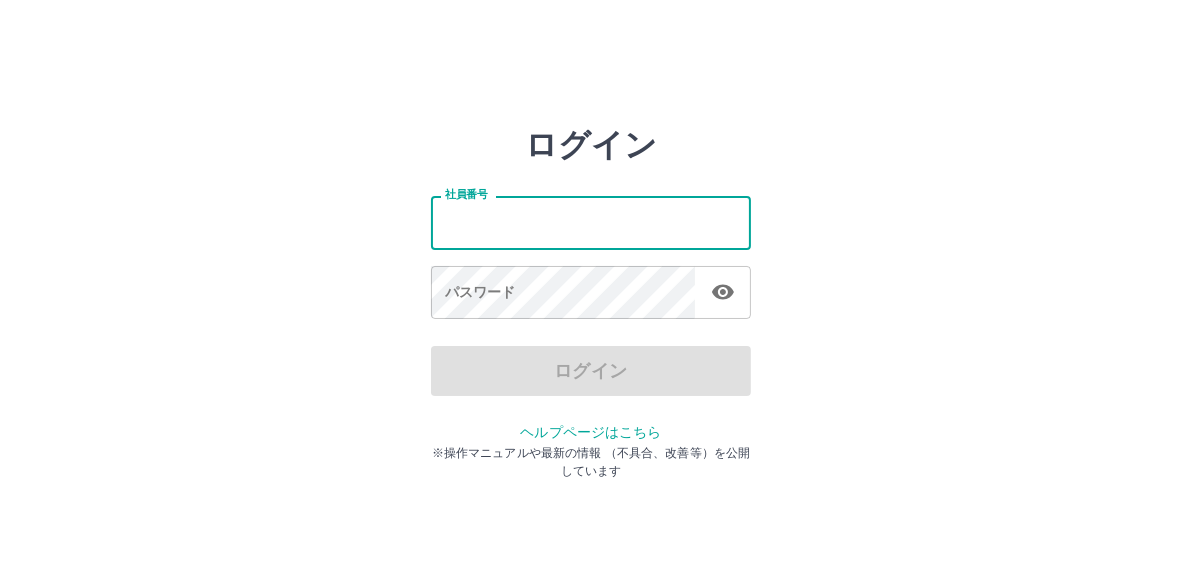 click on "社員番号" at bounding box center (591, 222) 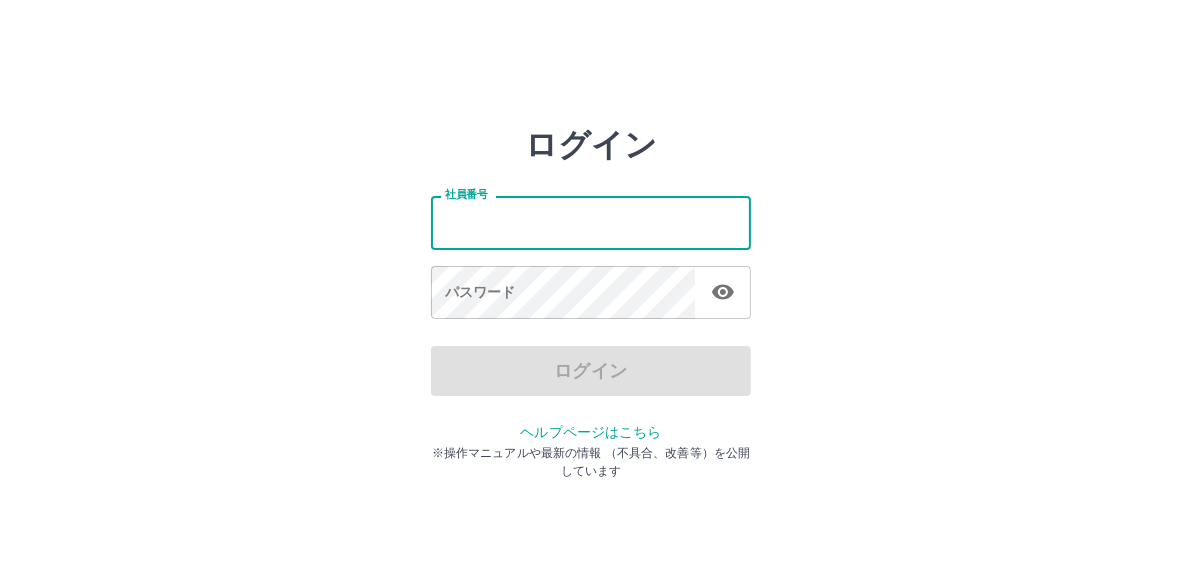 type on "*******" 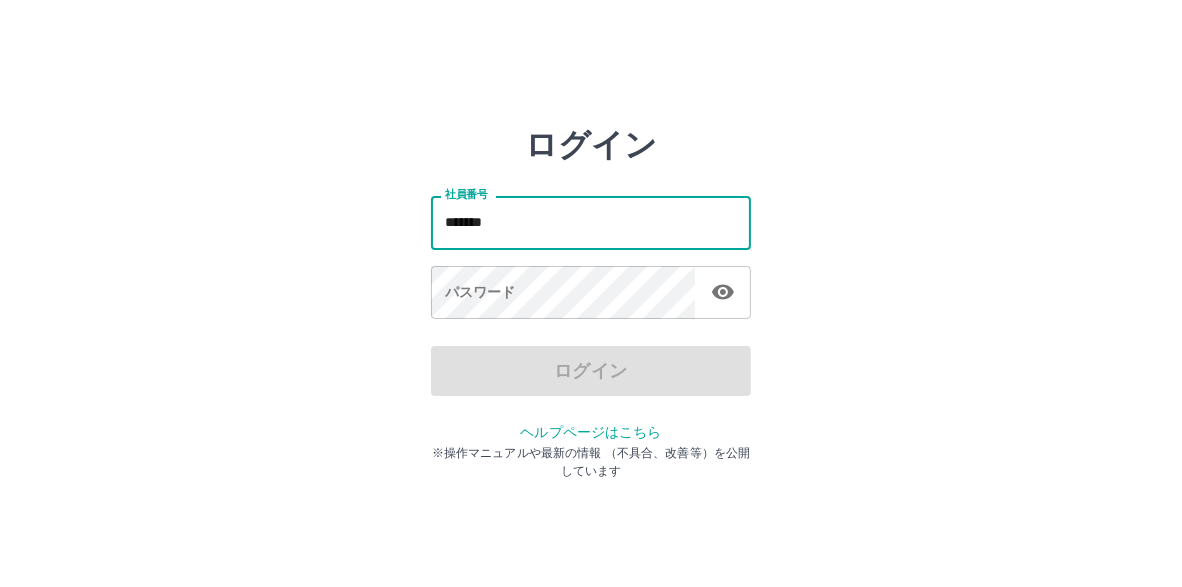 drag, startPoint x: 507, startPoint y: 214, endPoint x: 410, endPoint y: 215, distance: 97.00516 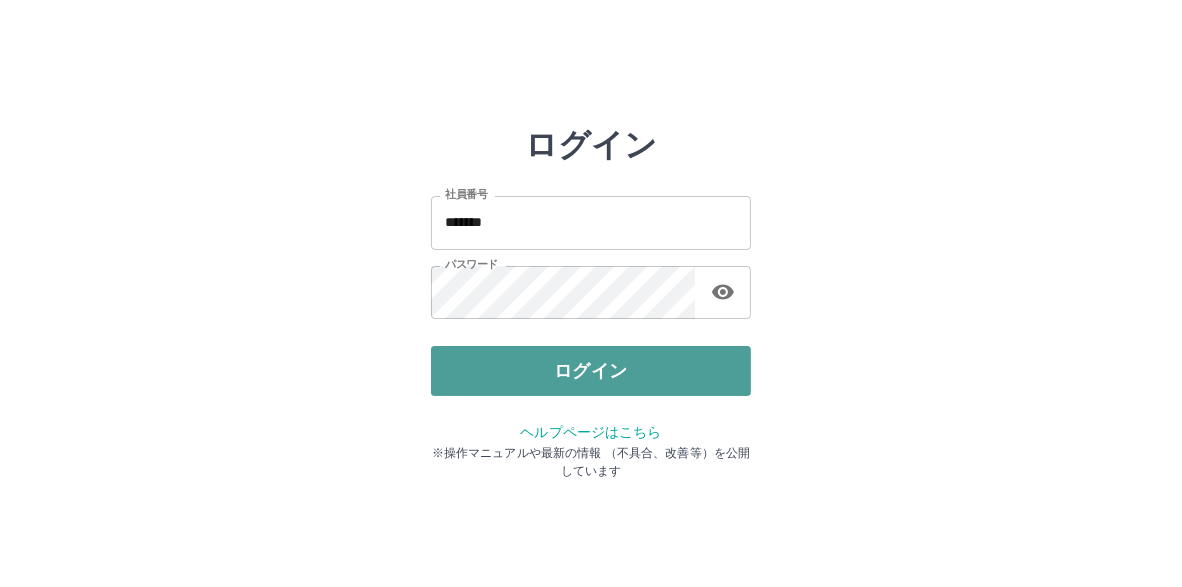 click on "ログイン" at bounding box center [591, 371] 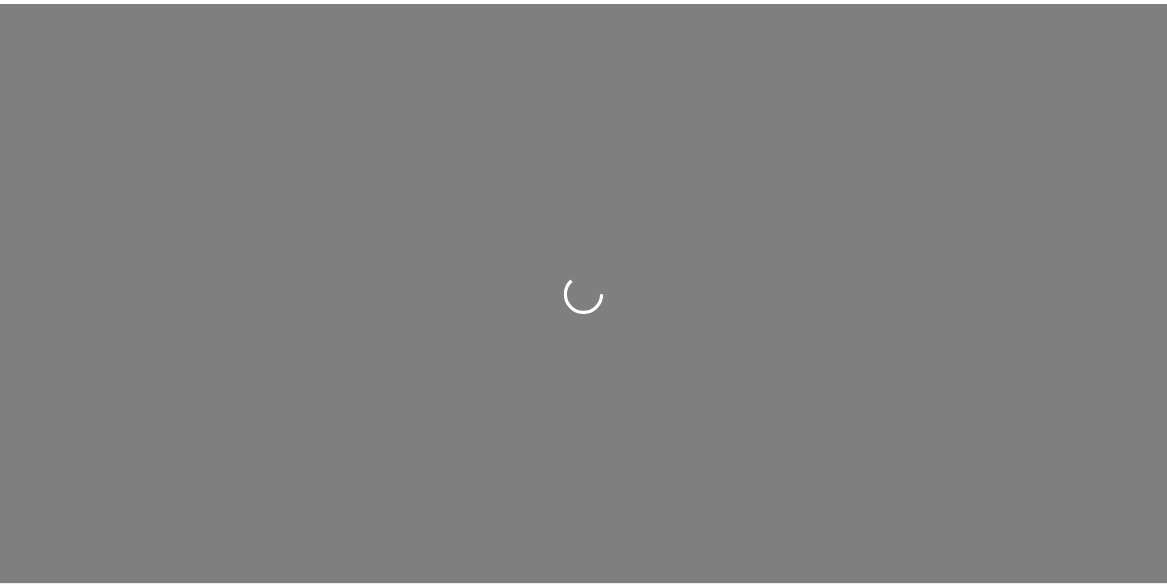 scroll, scrollTop: 0, scrollLeft: 0, axis: both 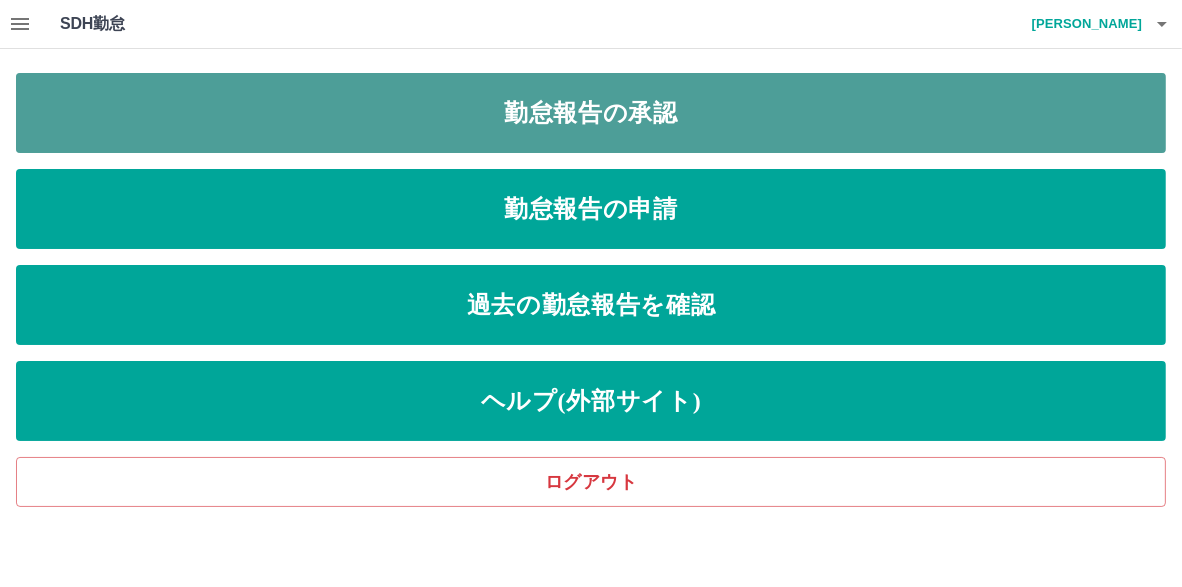 click on "勤怠報告の承認" at bounding box center (591, 113) 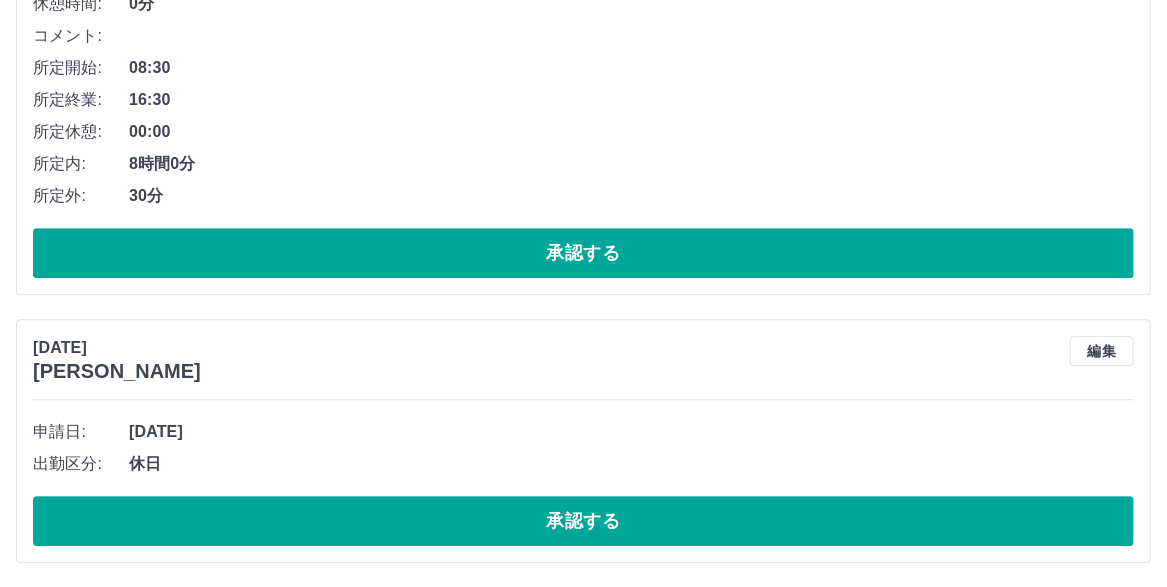scroll, scrollTop: 2350, scrollLeft: 0, axis: vertical 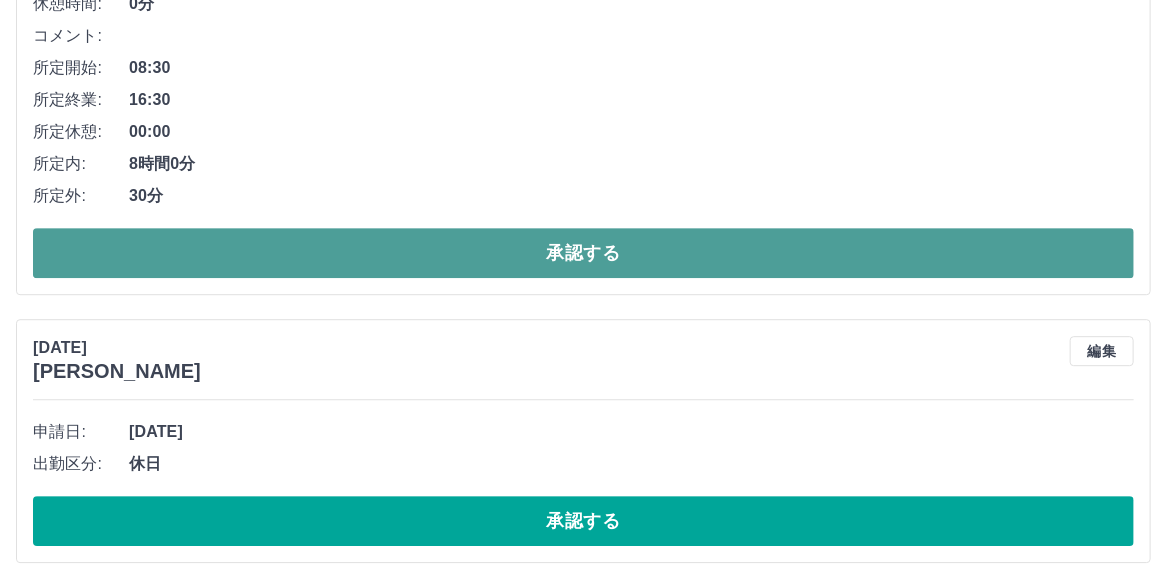 click on "承認する" at bounding box center (583, 253) 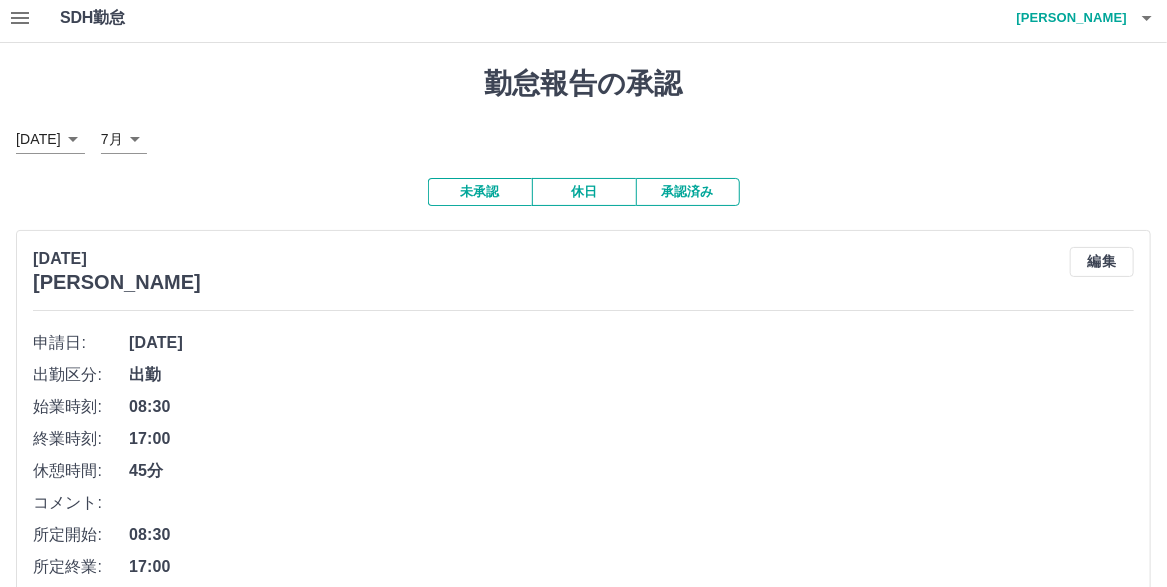 scroll, scrollTop: 0, scrollLeft: 0, axis: both 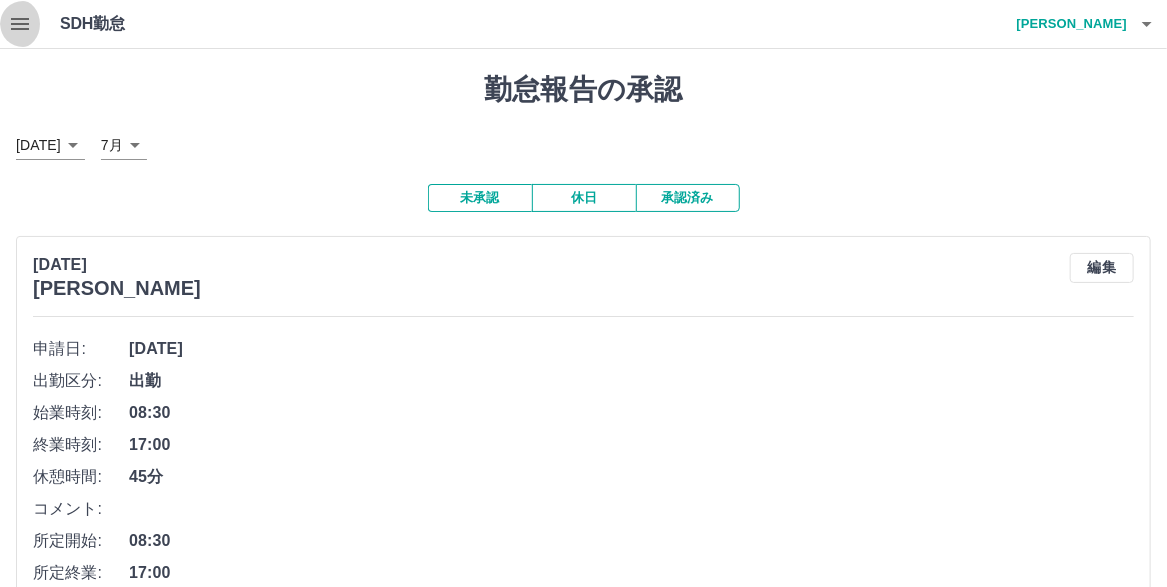 click 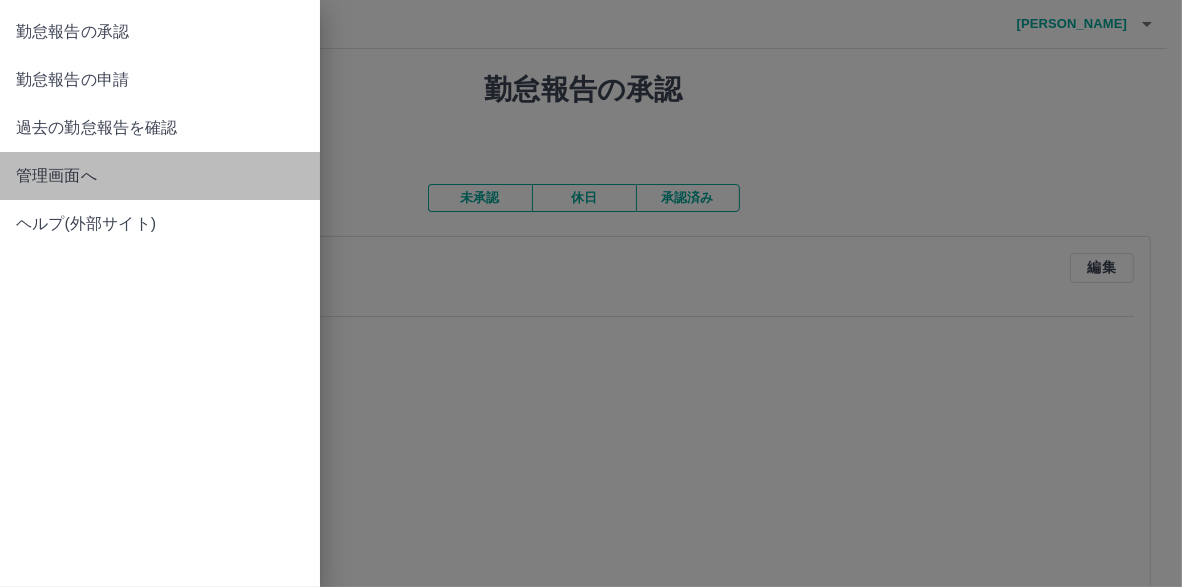 click on "管理画面へ" at bounding box center (160, 176) 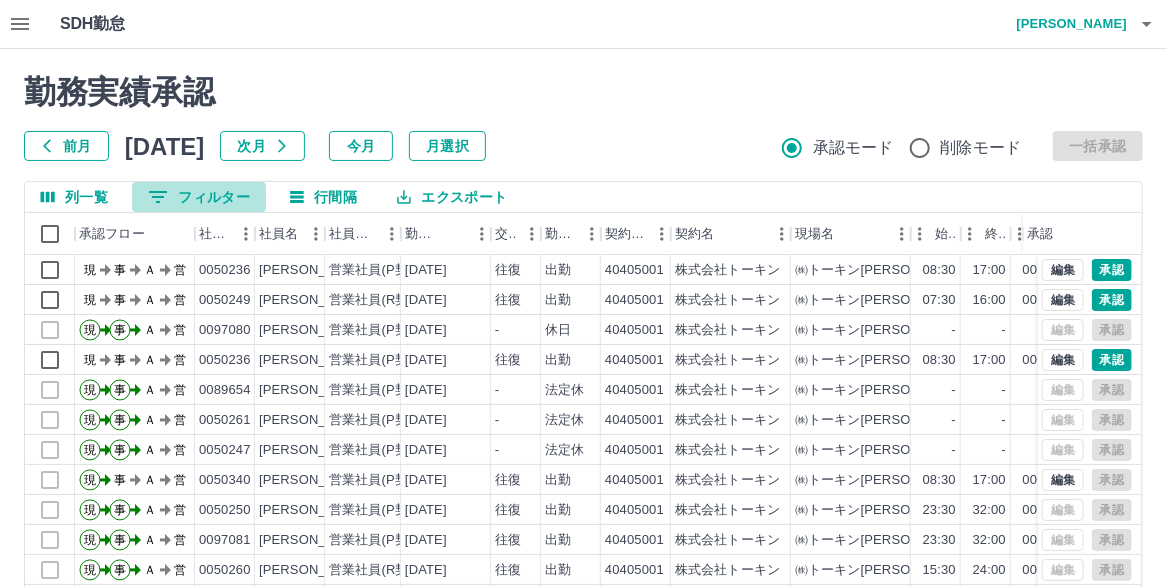 click on "0 フィルター" at bounding box center (199, 197) 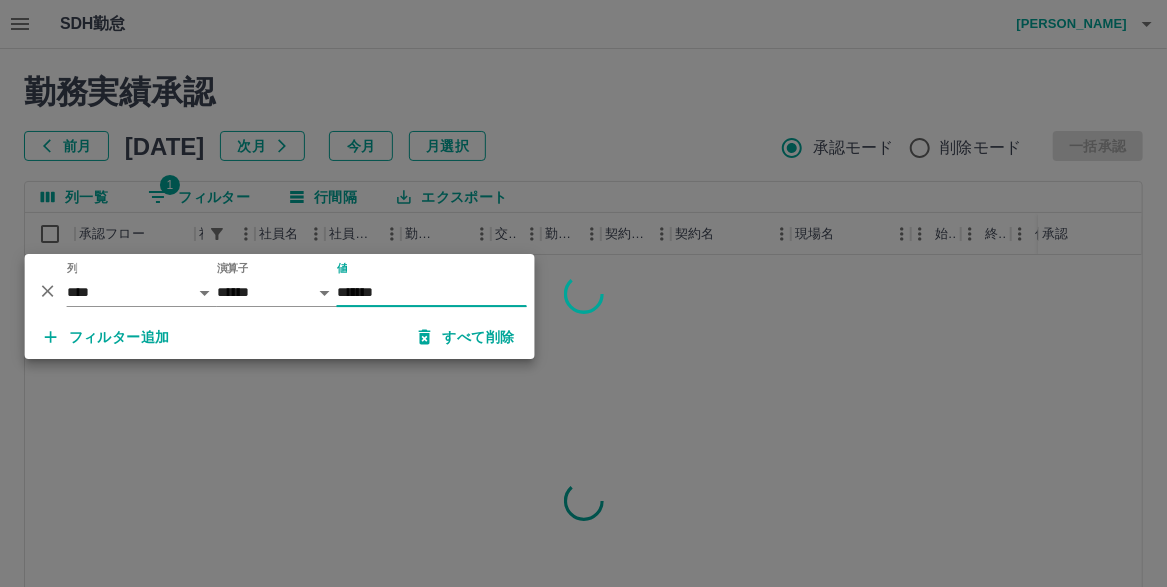 type on "*******" 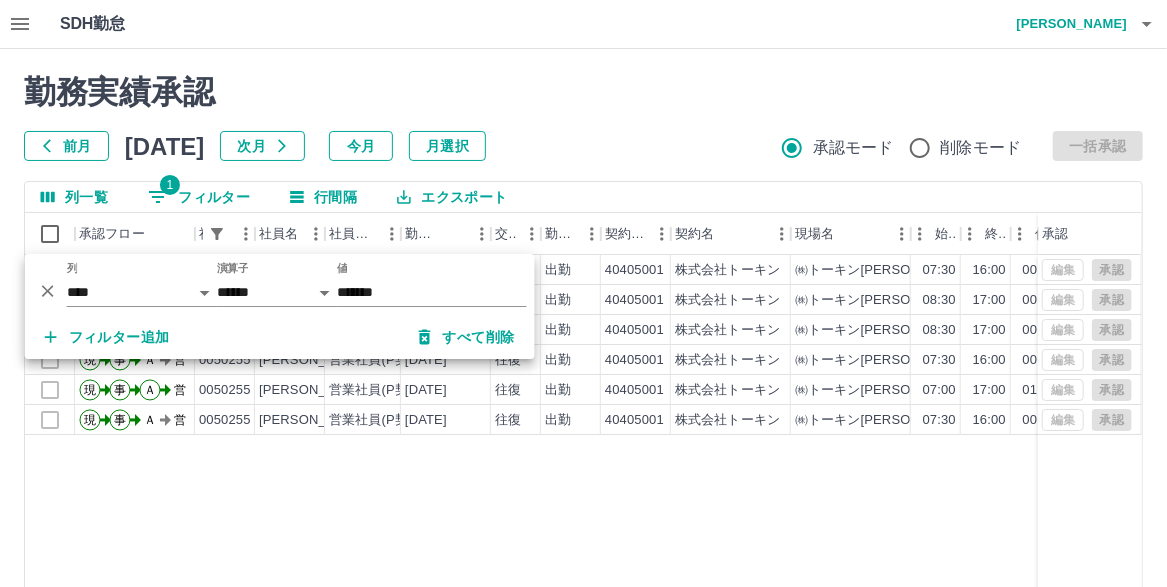 click on "勤務実績承認" at bounding box center [583, 92] 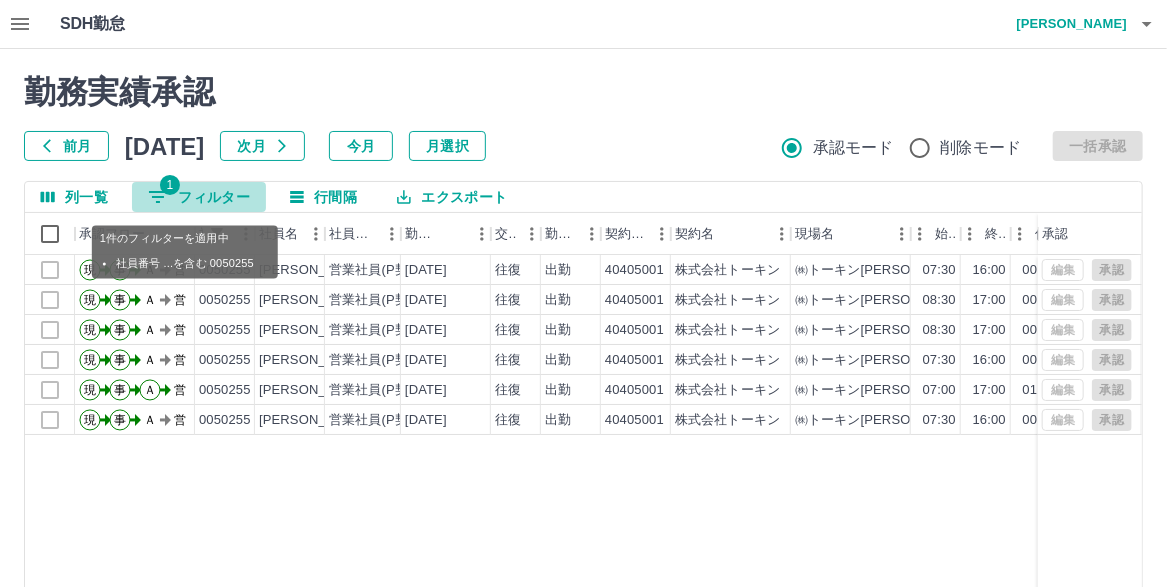 click on "1 フィルター" at bounding box center (199, 197) 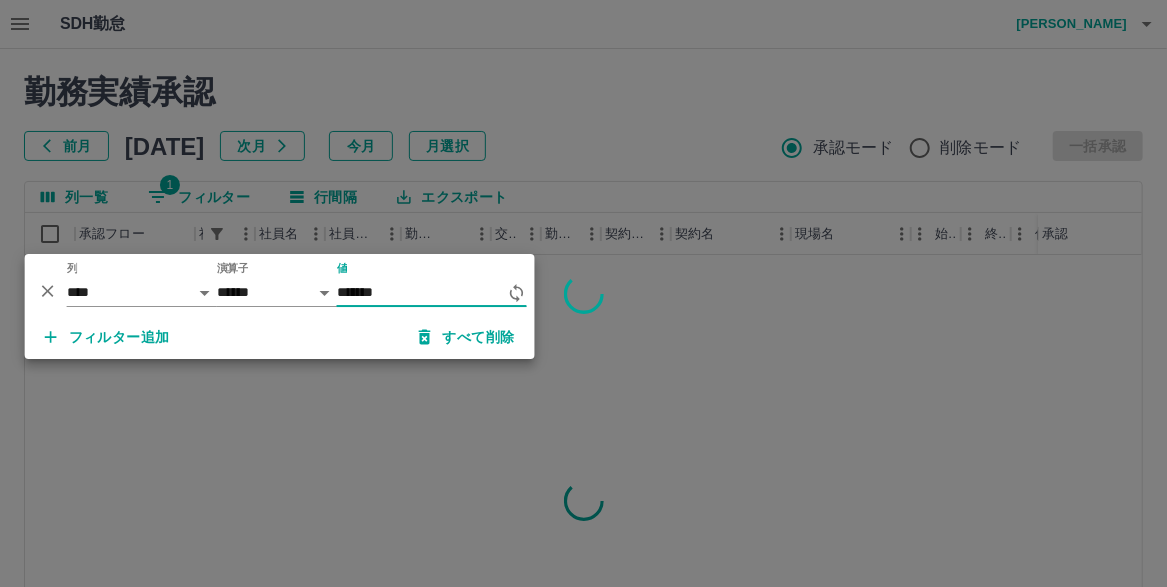 type on "*******" 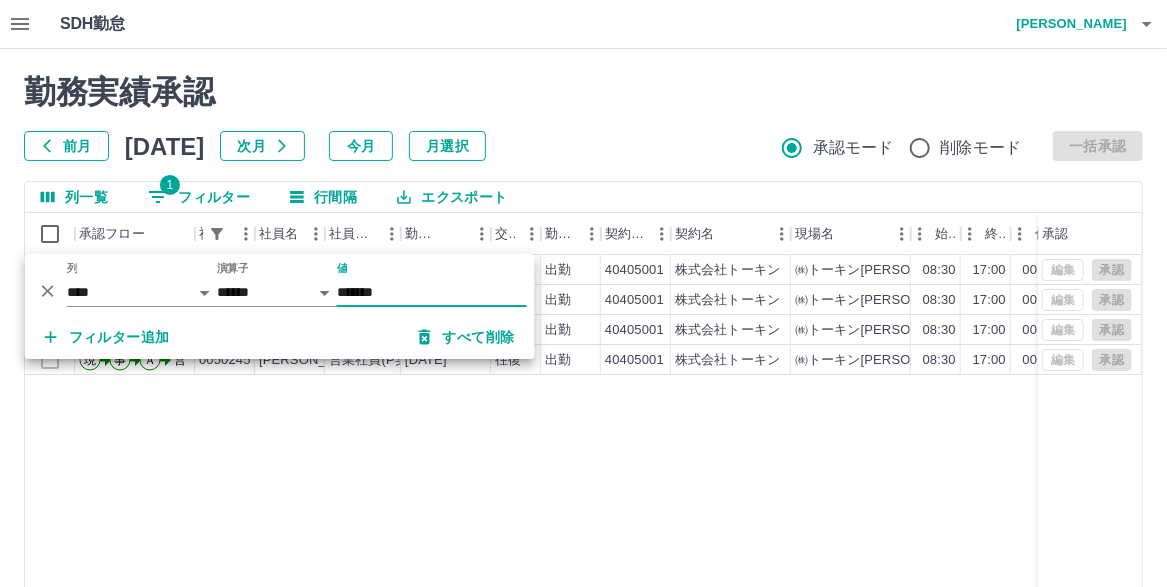 click on "勤務実績承認 前月 2025年07月 次月 今月 月選択 承認モード 削除モード 一括承認 列一覧 1 フィルター 行間隔 エクスポート 承認フロー 社員番号 社員名 社員区分 勤務日 交通費 勤務区分 契約コード 契約名 現場名 始業 終業 休憩 所定開始 所定終業 所定休憩 拘束 勤務 承認 現 事 Ａ 営 0050245 大橋　淳一 営業社員(P契約) 2025-07-04 往復 出勤 40405001 株式会社トーキン ㈱トーキン白石事業所 08:30 17:00 00:45 08:30 17:00 00:45 08:30 07:45 現 事 Ａ 営 0050245 大橋　淳一 営業社員(P契約) 2025-07-03 往復 出勤 40405001 株式会社トーキン ㈱トーキン白石事業所 08:30 17:00 00:45 08:30 17:00 00:45 08:30 07:45 現 事 Ａ 営 0050245 大橋　淳一 営業社員(P契約) 2025-07-02 往復 出勤 40405001 株式会社トーキン ㈱トーキン白石事業所 08:30 17:00 00:45 08:30 17:00 00:45 08:30 07:45 現 事 Ａ 営 0050245 大橋　淳一 2025-07-01 往復" at bounding box center [583, 447] 